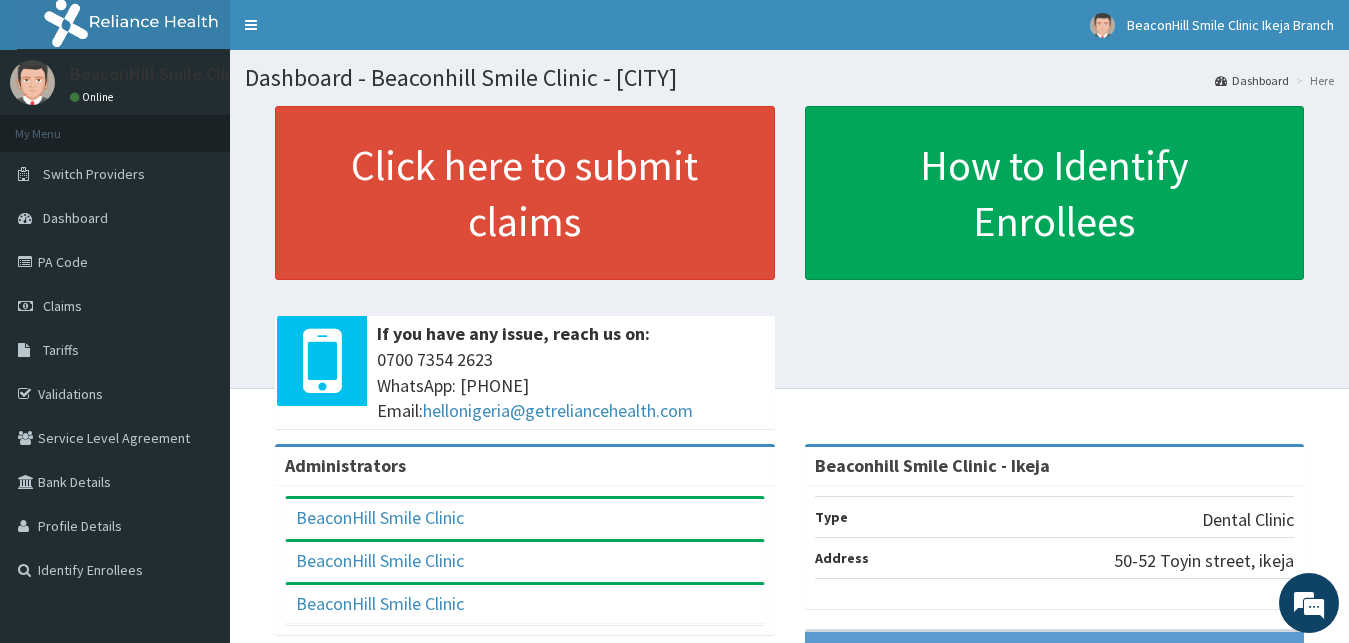 scroll, scrollTop: 0, scrollLeft: 0, axis: both 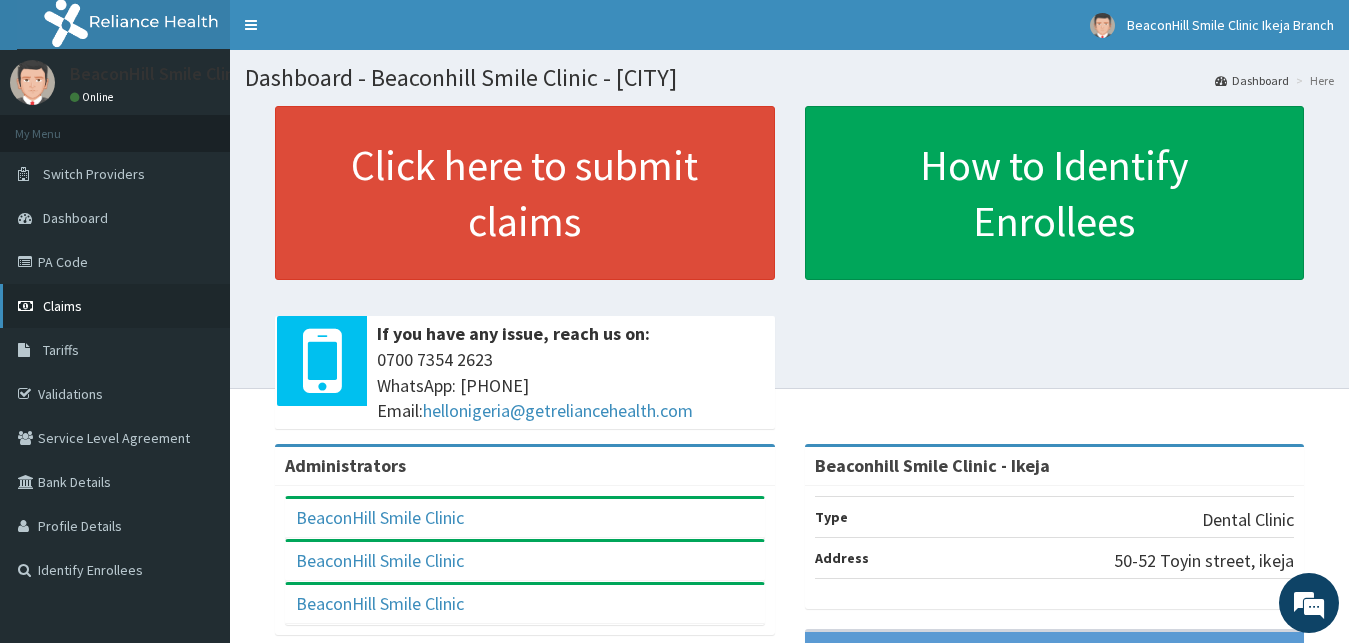 click on "Claims" at bounding box center [62, 306] 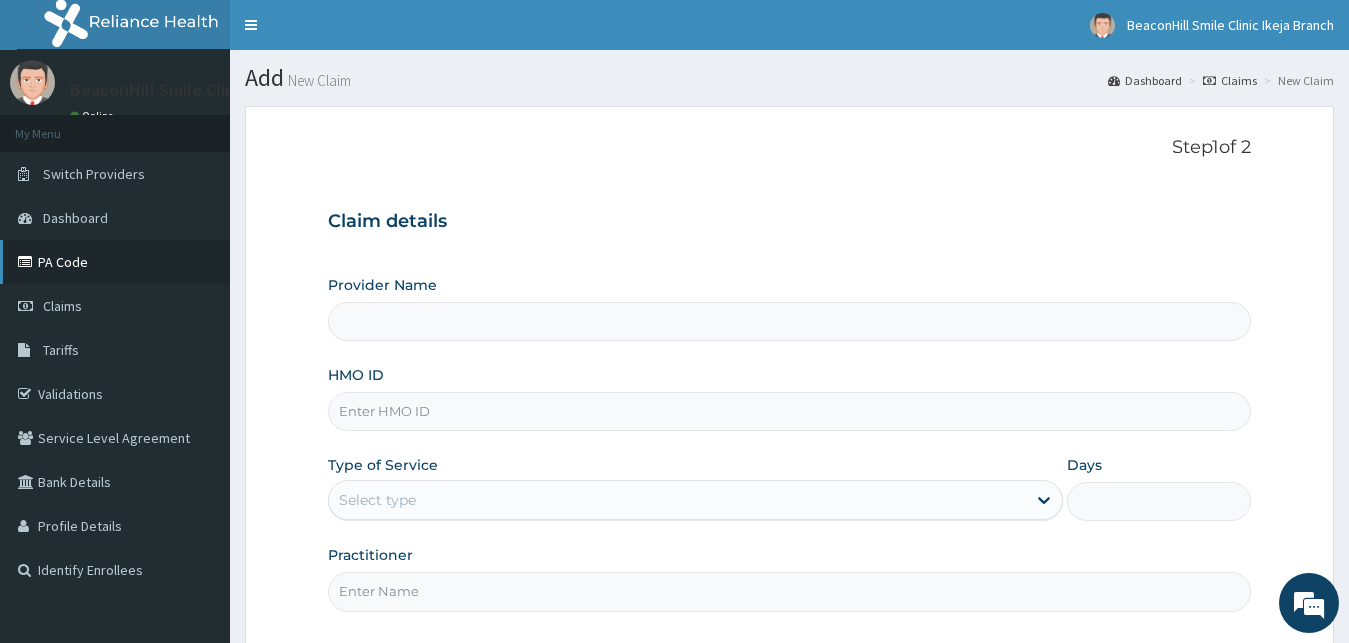 scroll, scrollTop: 0, scrollLeft: 0, axis: both 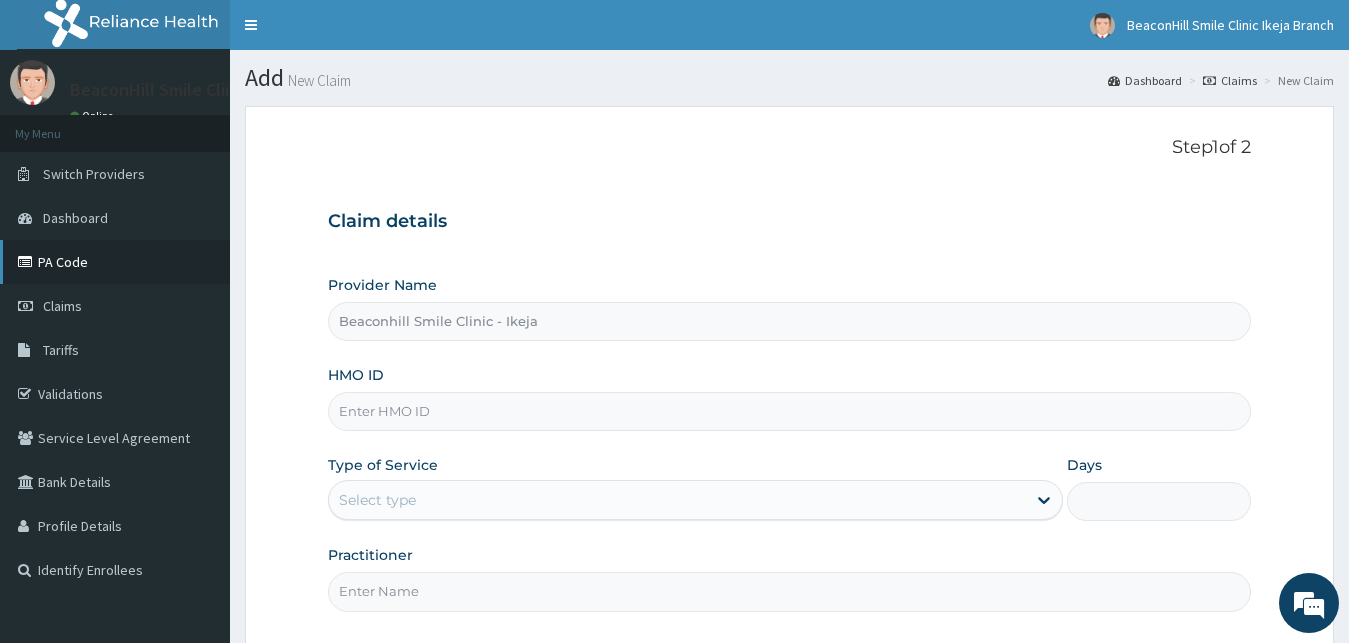click on "PA Code" at bounding box center [115, 262] 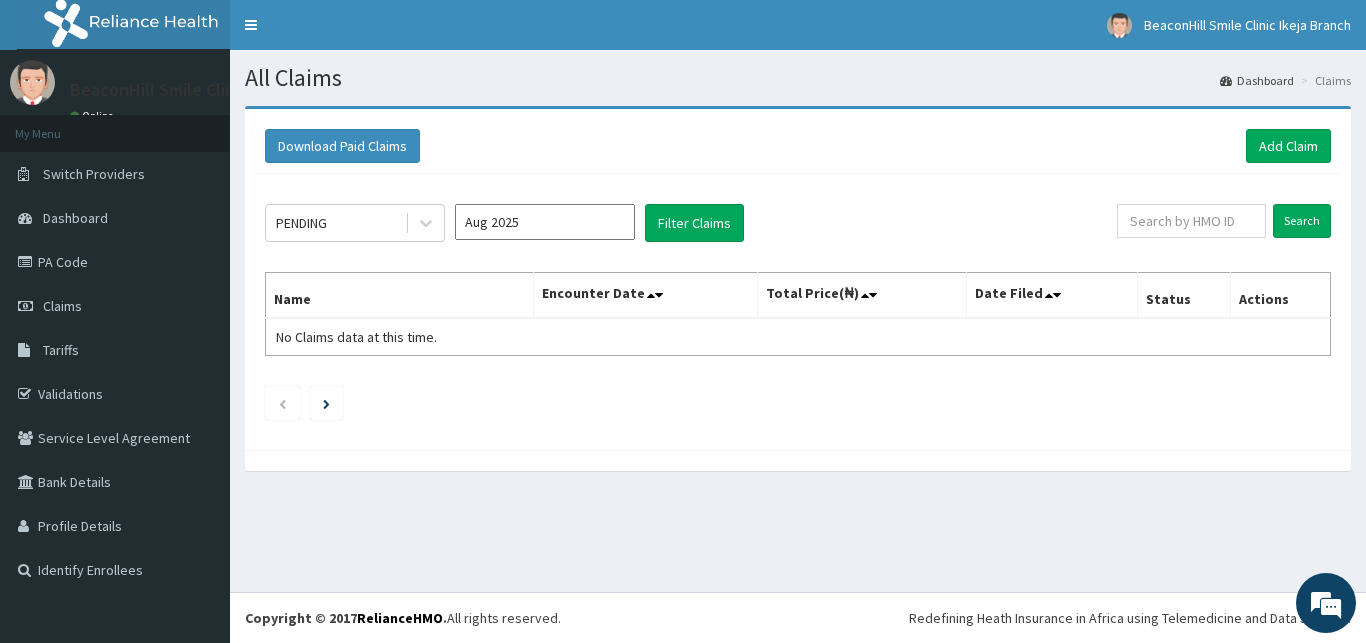 scroll, scrollTop: 0, scrollLeft: 0, axis: both 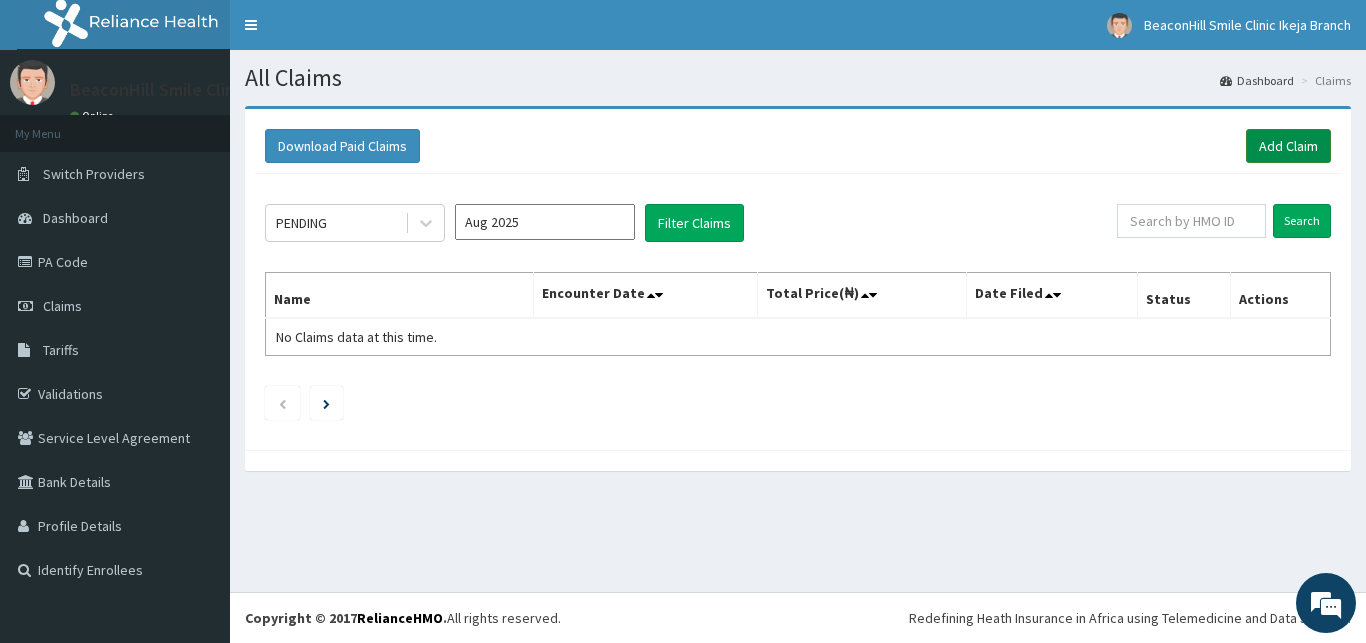 click on "Add Claim" at bounding box center (1288, 146) 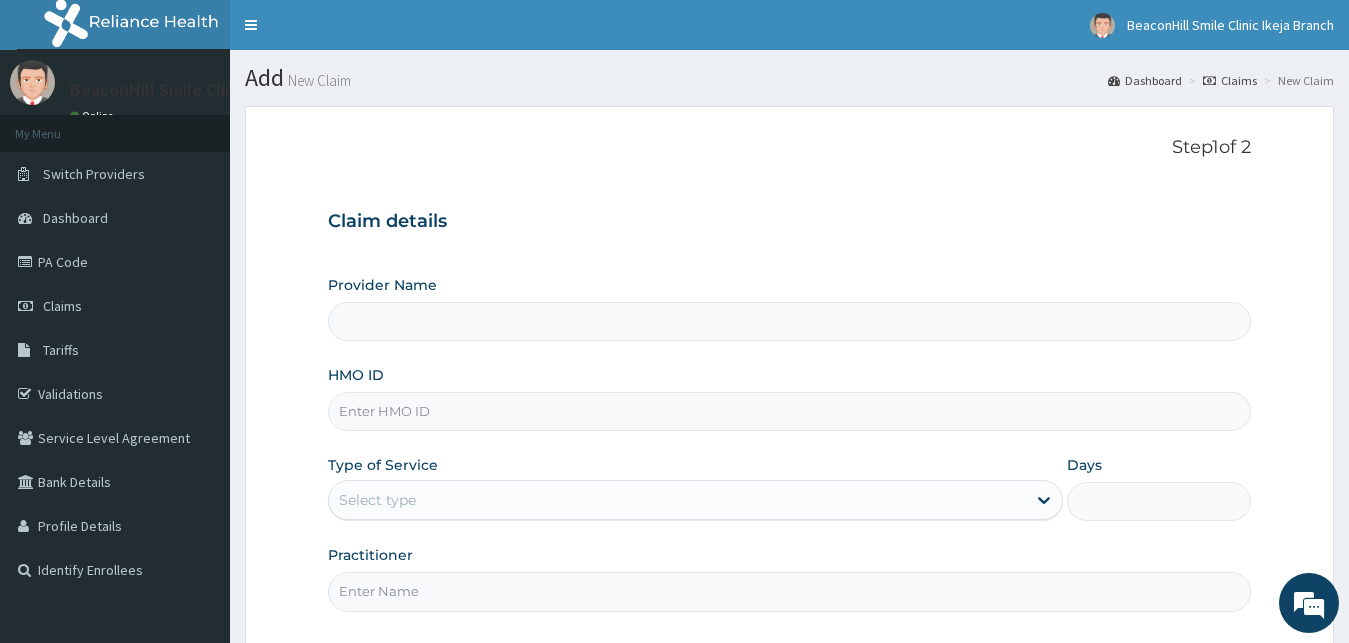 click on "HMO ID" at bounding box center (790, 411) 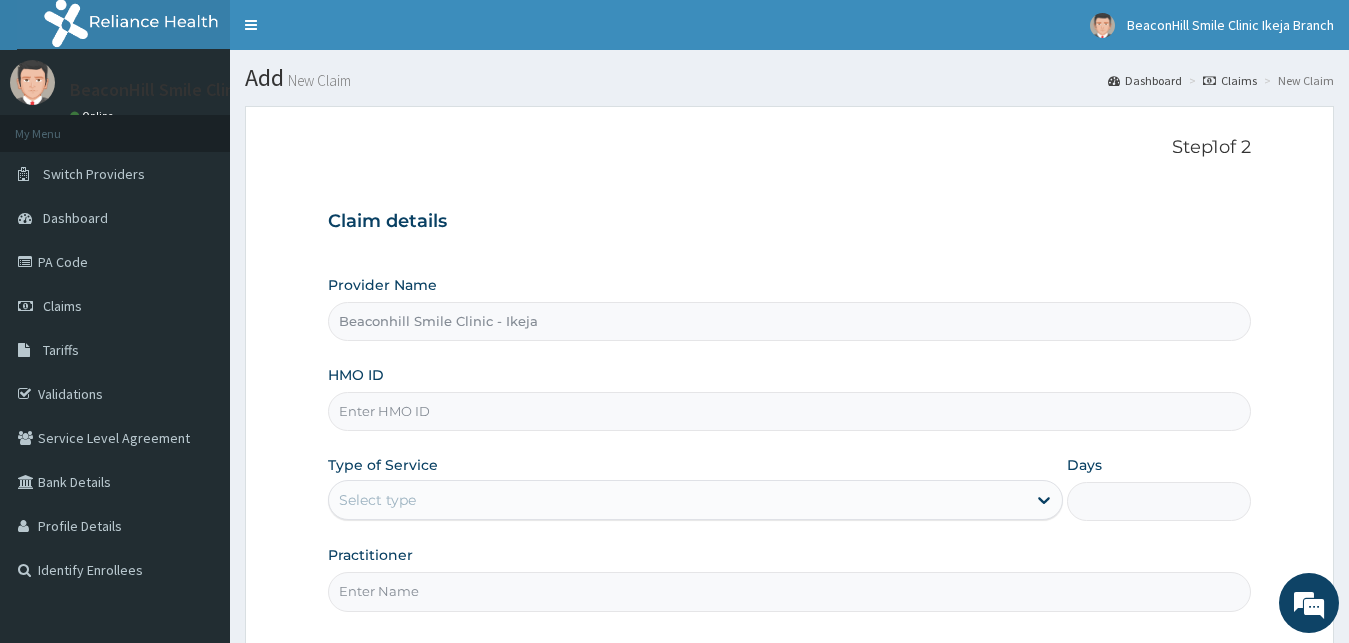click on "HMO ID" at bounding box center (790, 411) 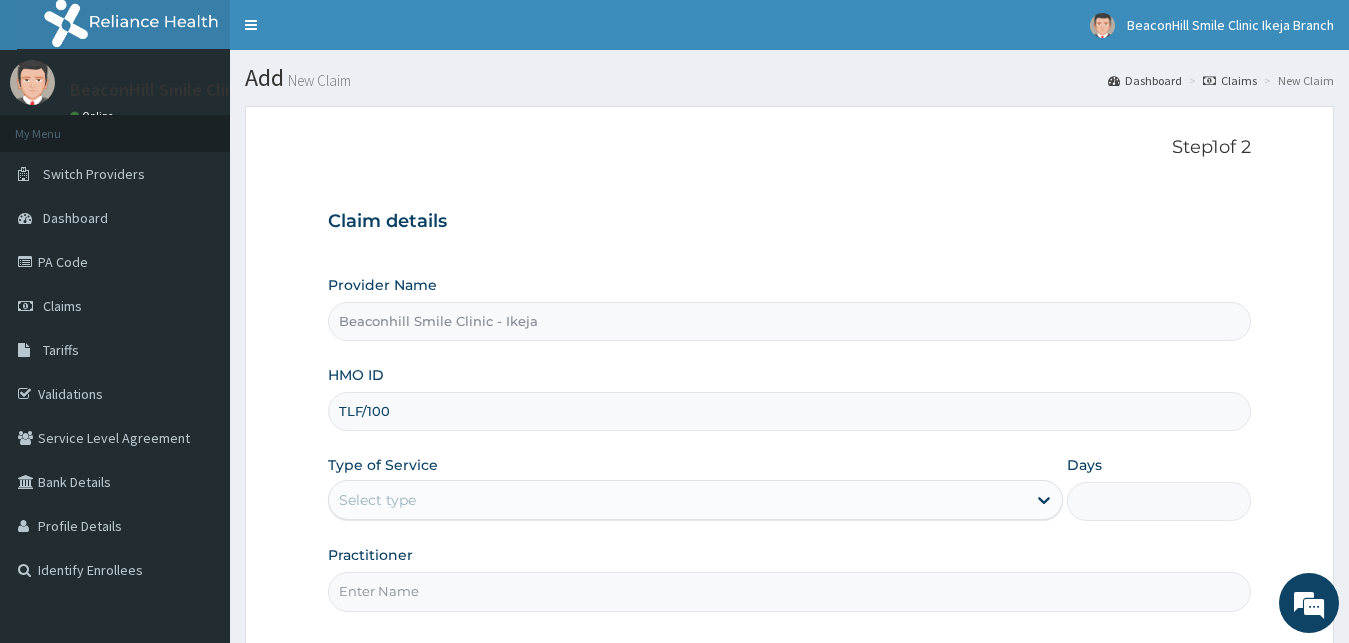 scroll, scrollTop: 0, scrollLeft: 0, axis: both 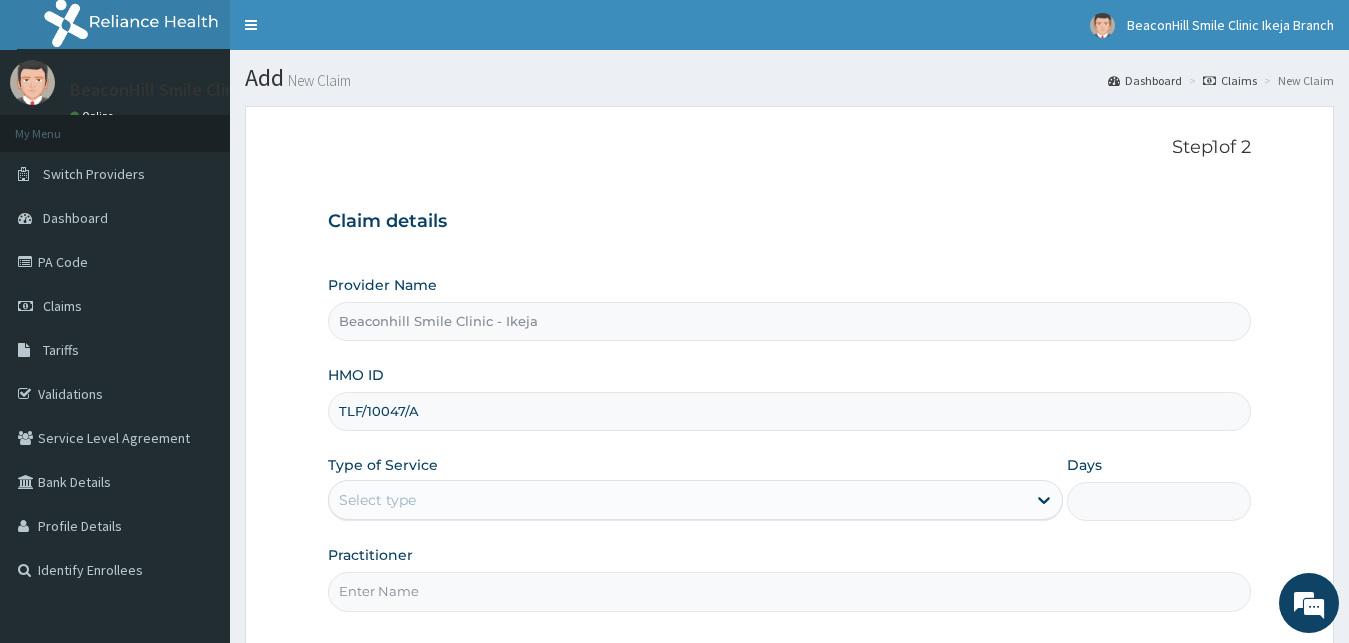 type on "TLF/10047/A" 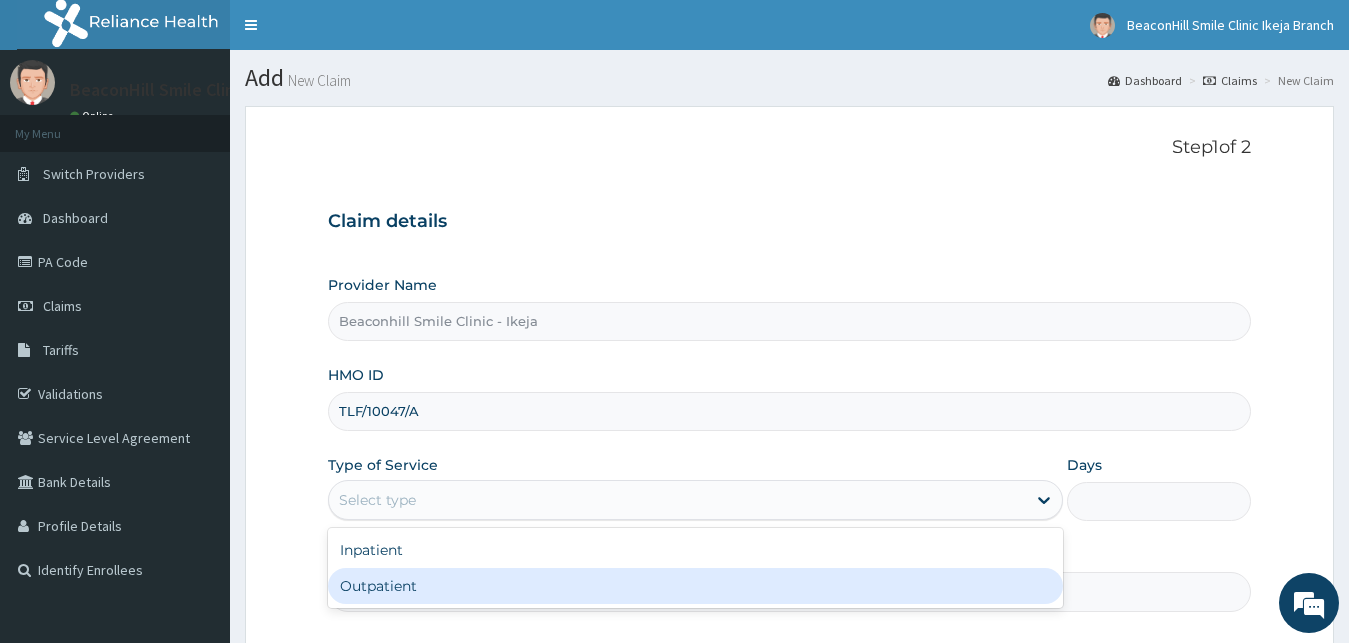 click on "Outpatient" at bounding box center [696, 586] 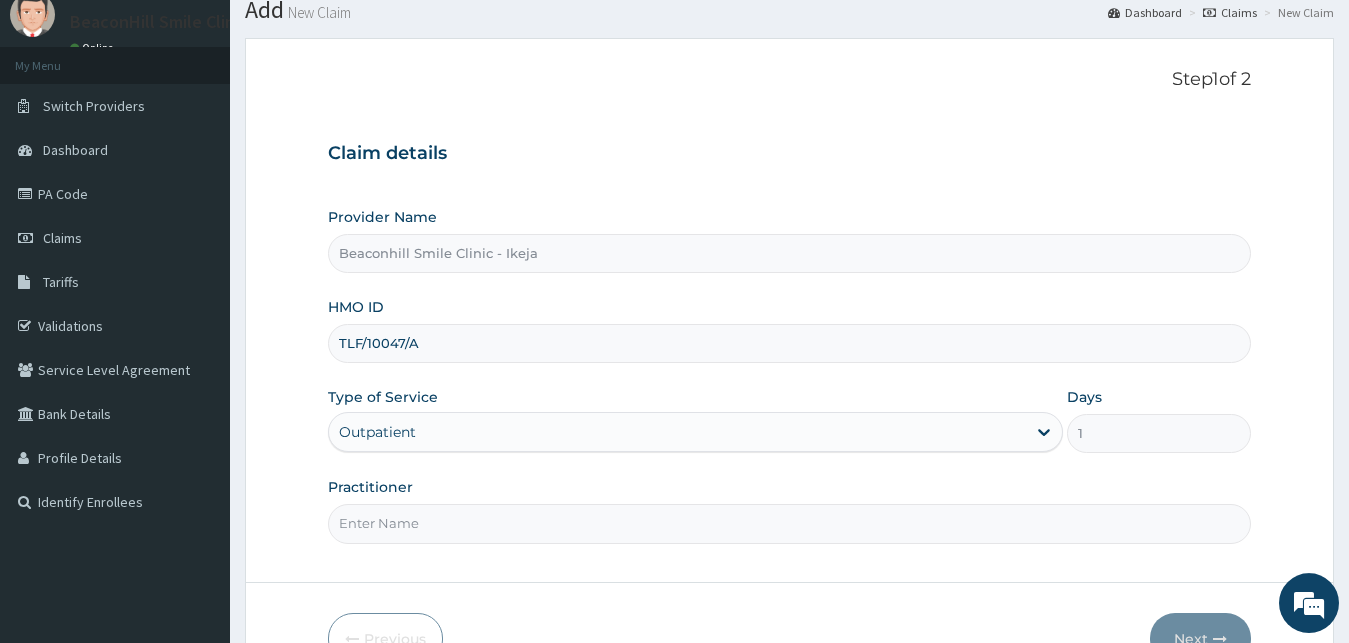 scroll, scrollTop: 102, scrollLeft: 0, axis: vertical 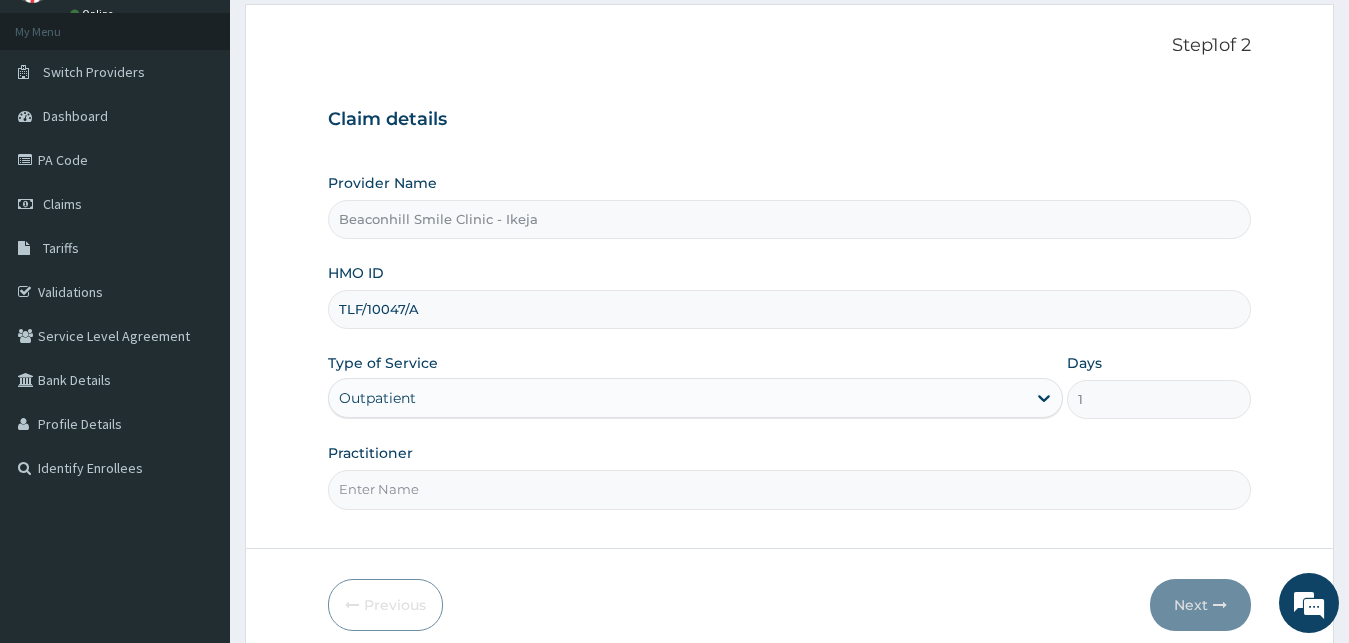 click on "Practitioner" at bounding box center [790, 476] 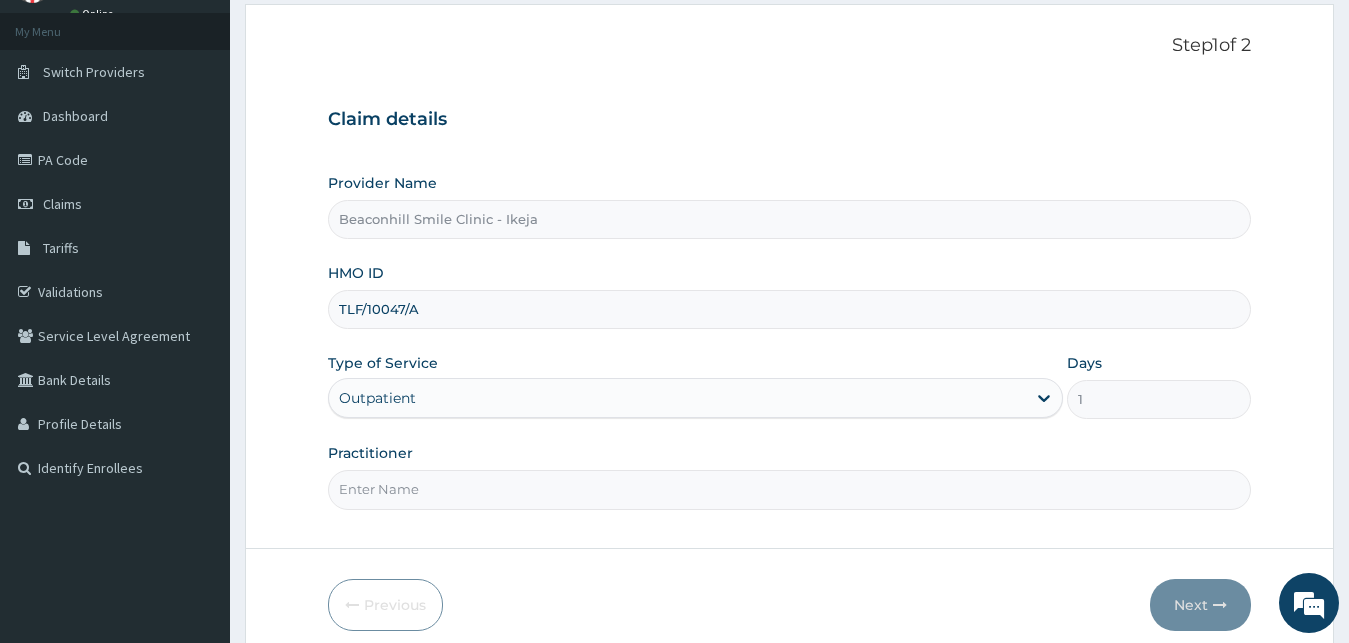 click on "Practitioner" at bounding box center [790, 489] 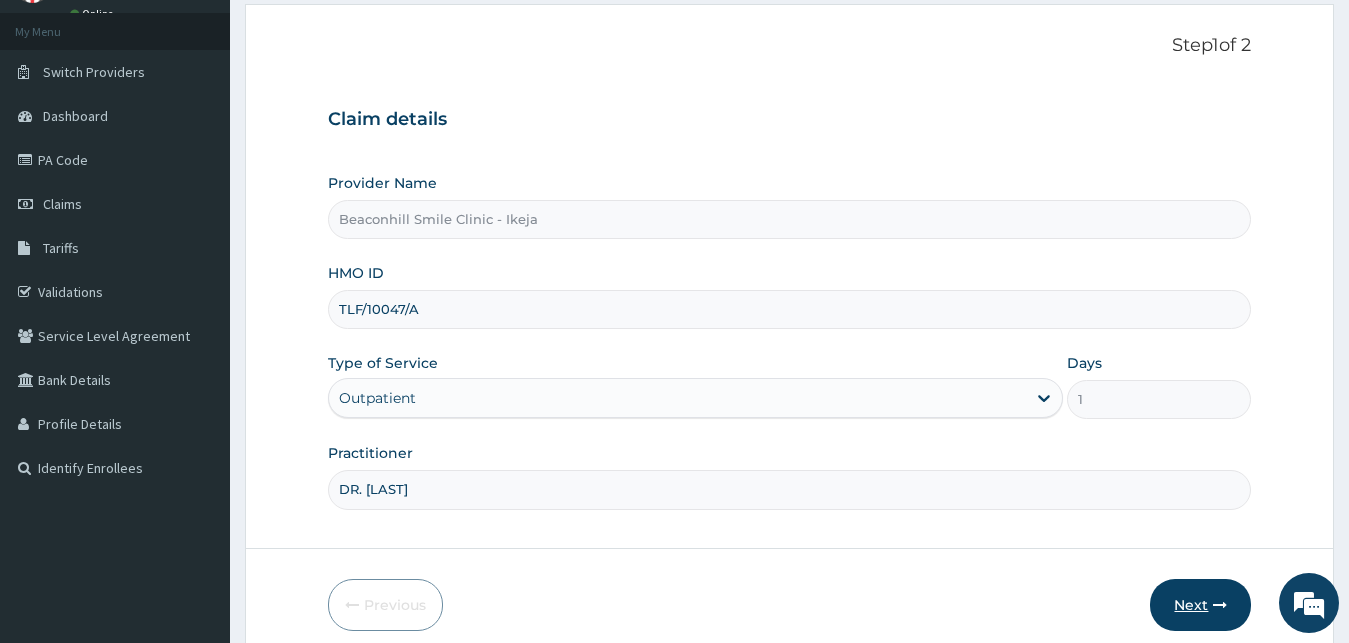 type on "DR. GLORIA" 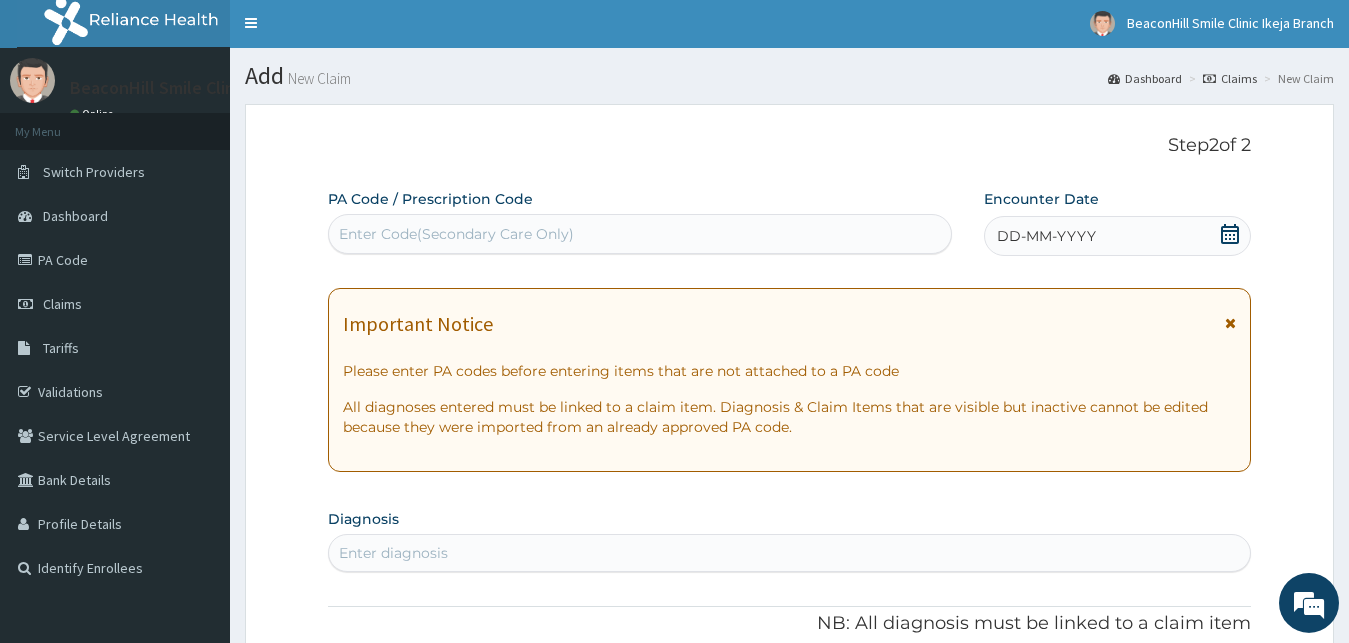 scroll, scrollTop: 0, scrollLeft: 0, axis: both 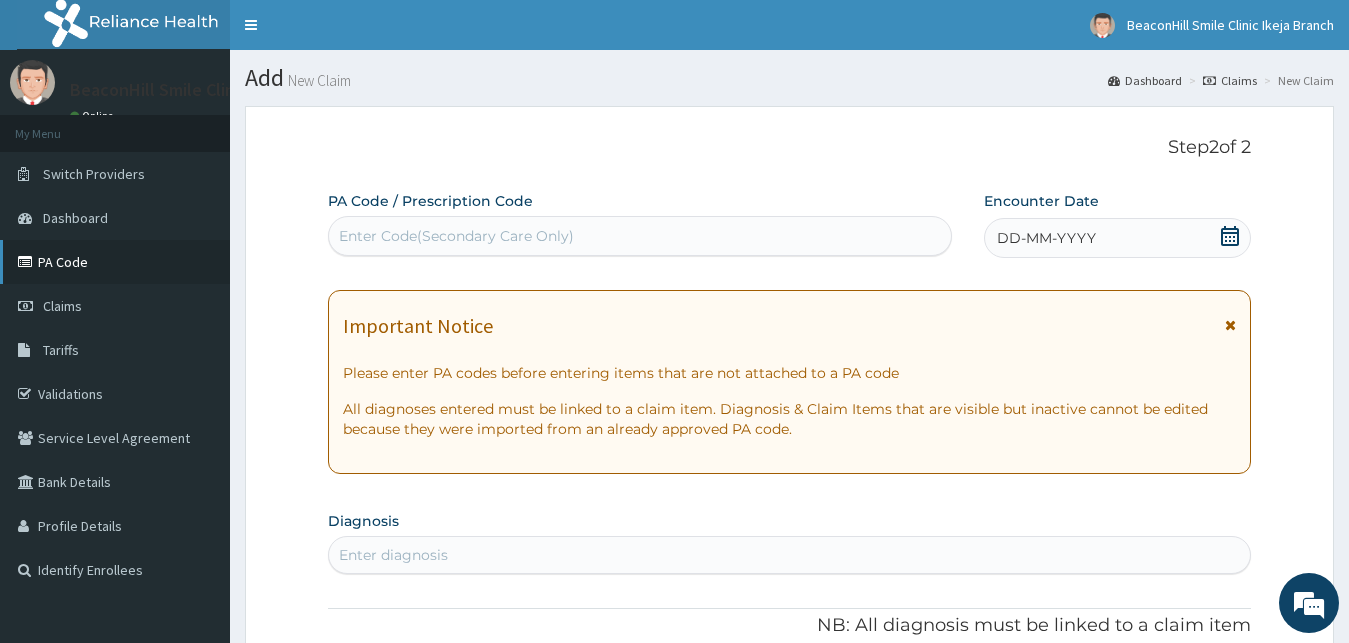 click on "PA Code" at bounding box center [115, 262] 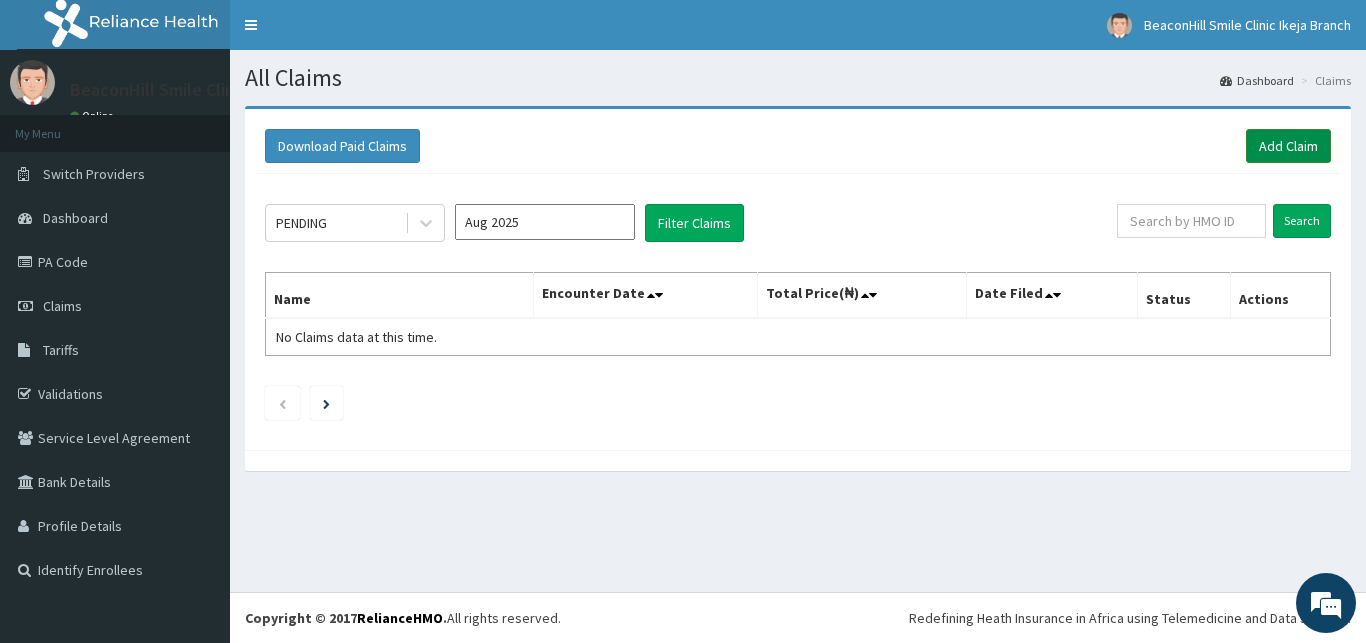 click on "Add Claim" at bounding box center [1288, 146] 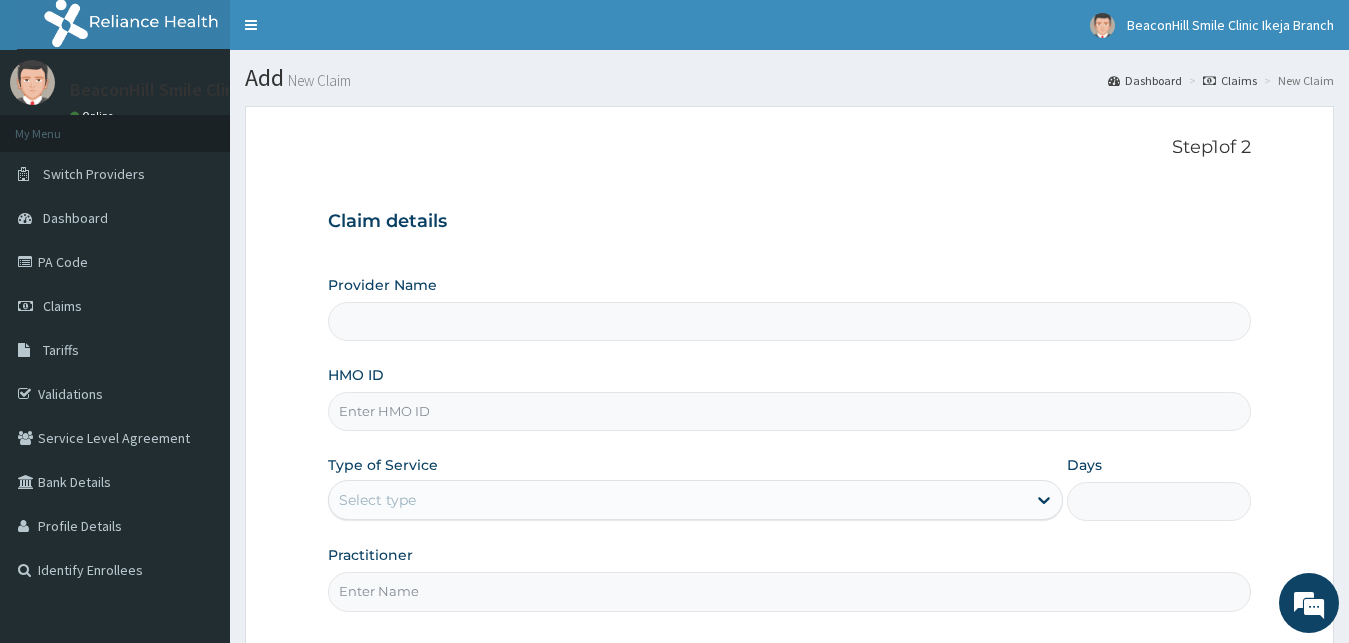 scroll, scrollTop: 0, scrollLeft: 0, axis: both 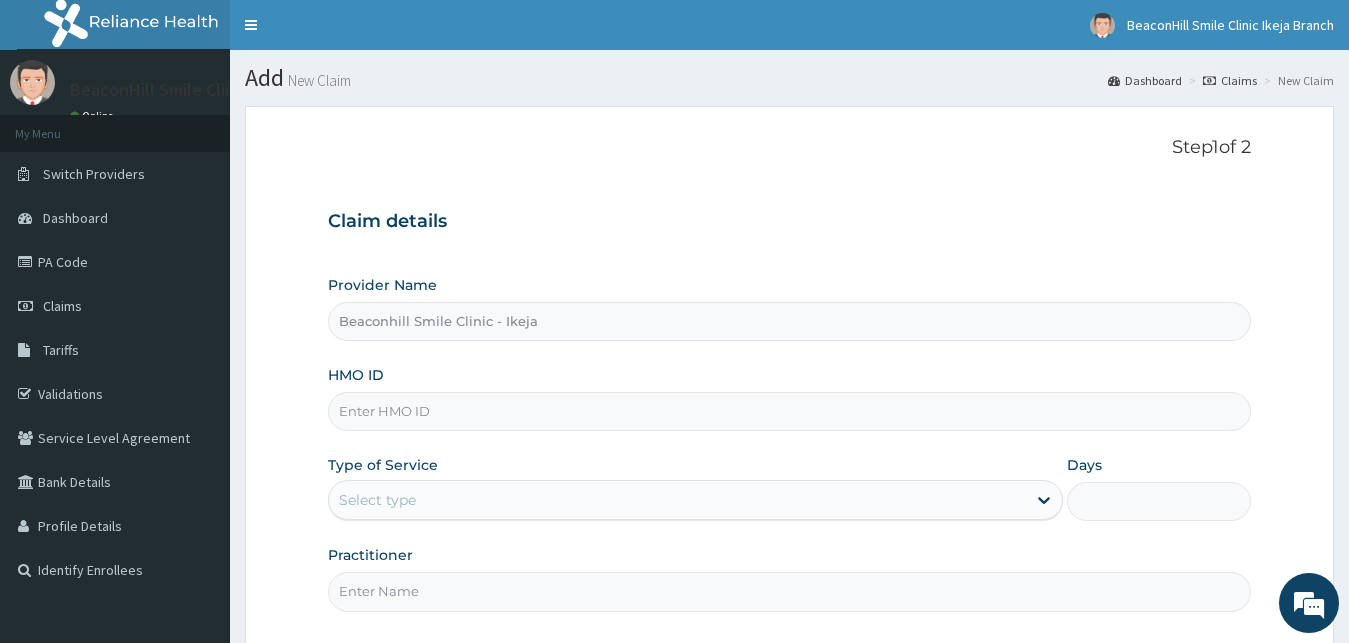 click on "HMO ID" at bounding box center [790, 411] 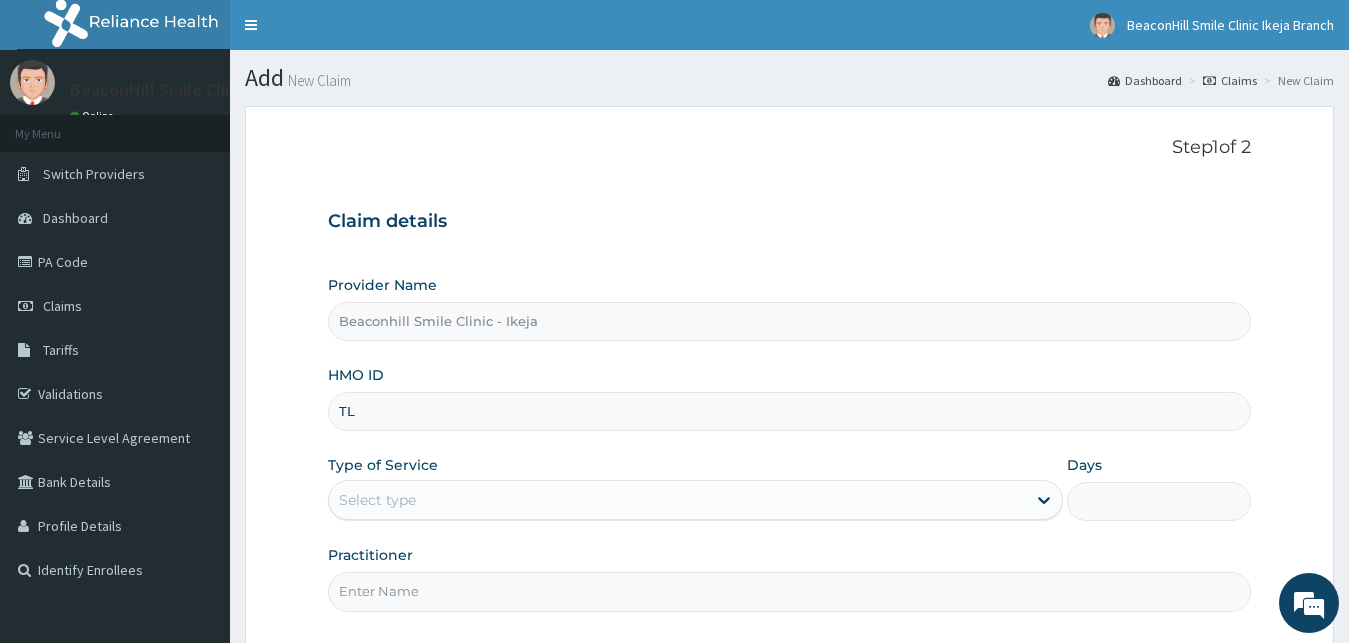 scroll, scrollTop: 0, scrollLeft: 0, axis: both 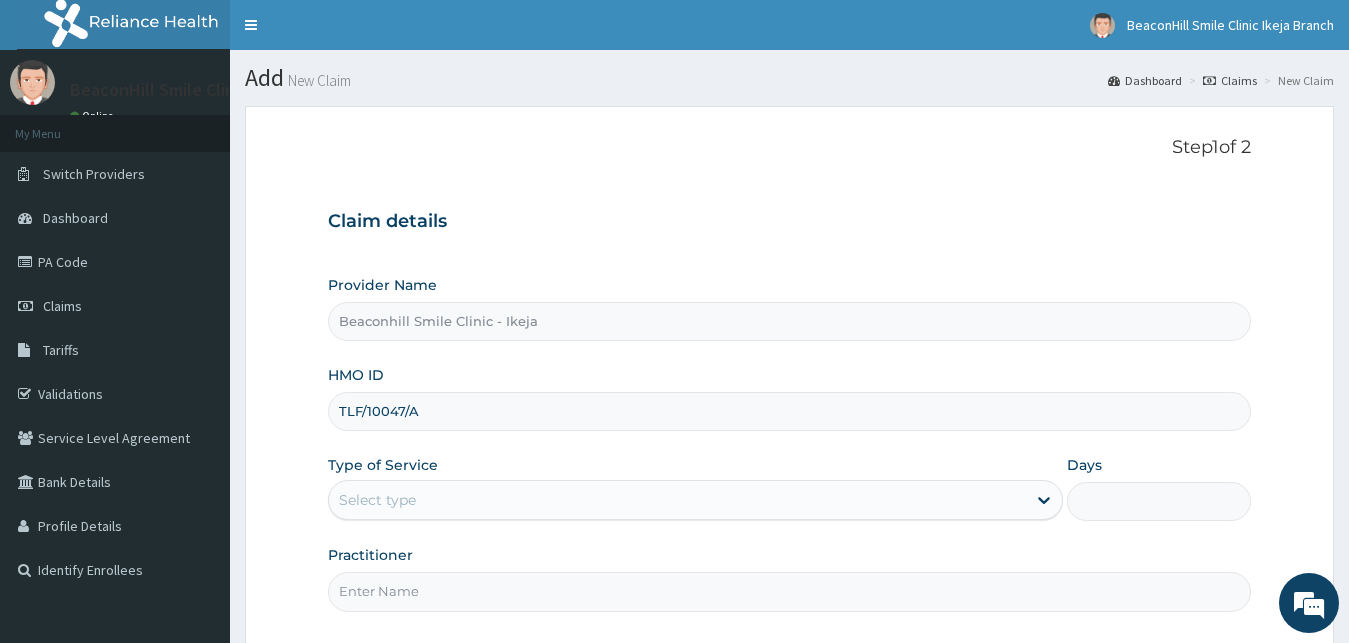 type on "TLF/10047/A" 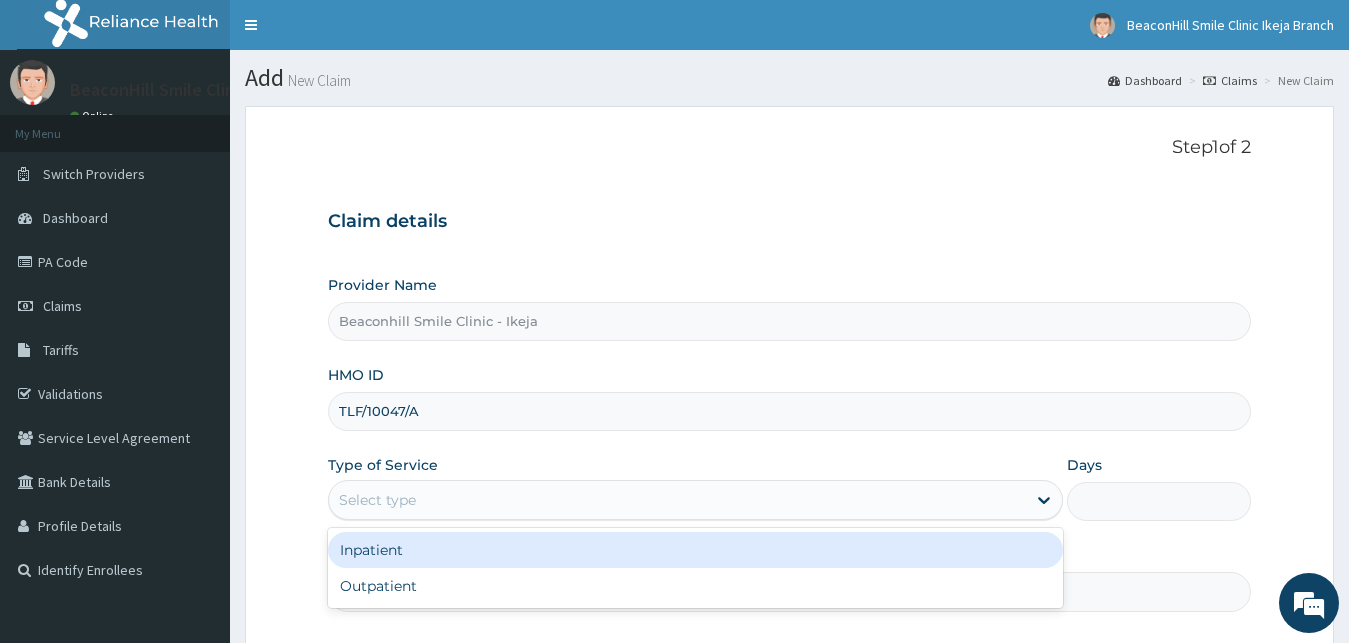 click on "Select type" at bounding box center (678, 500) 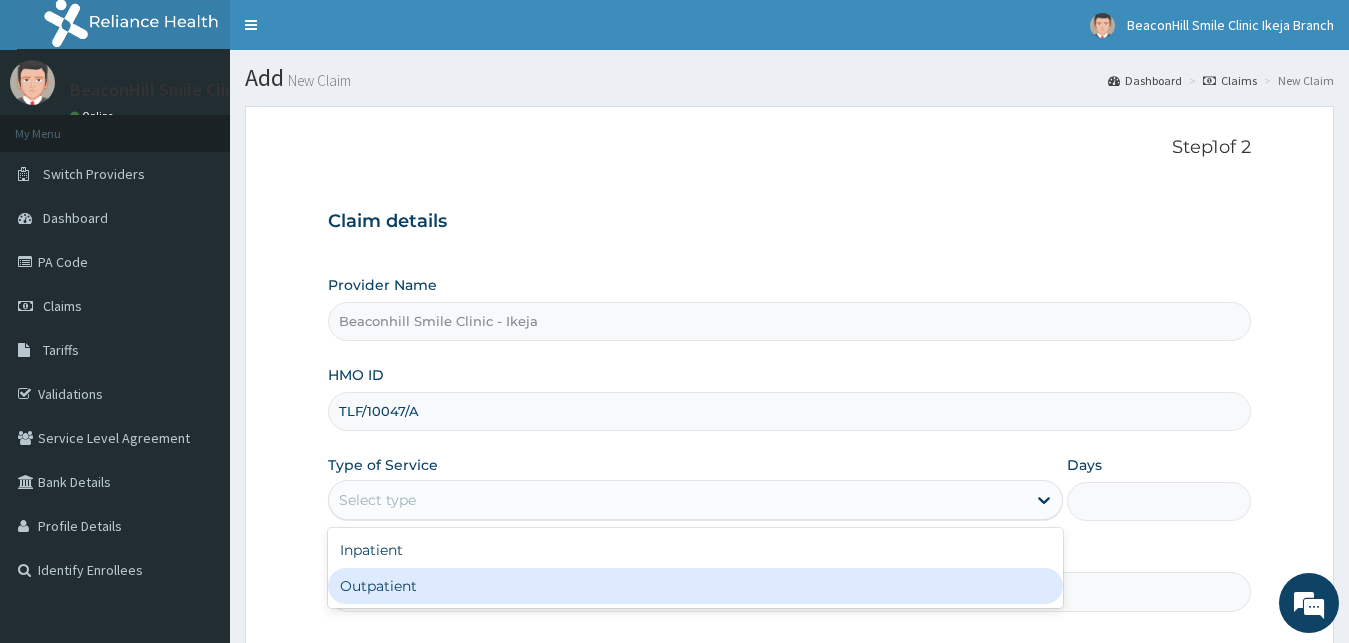 click on "Outpatient" at bounding box center (696, 586) 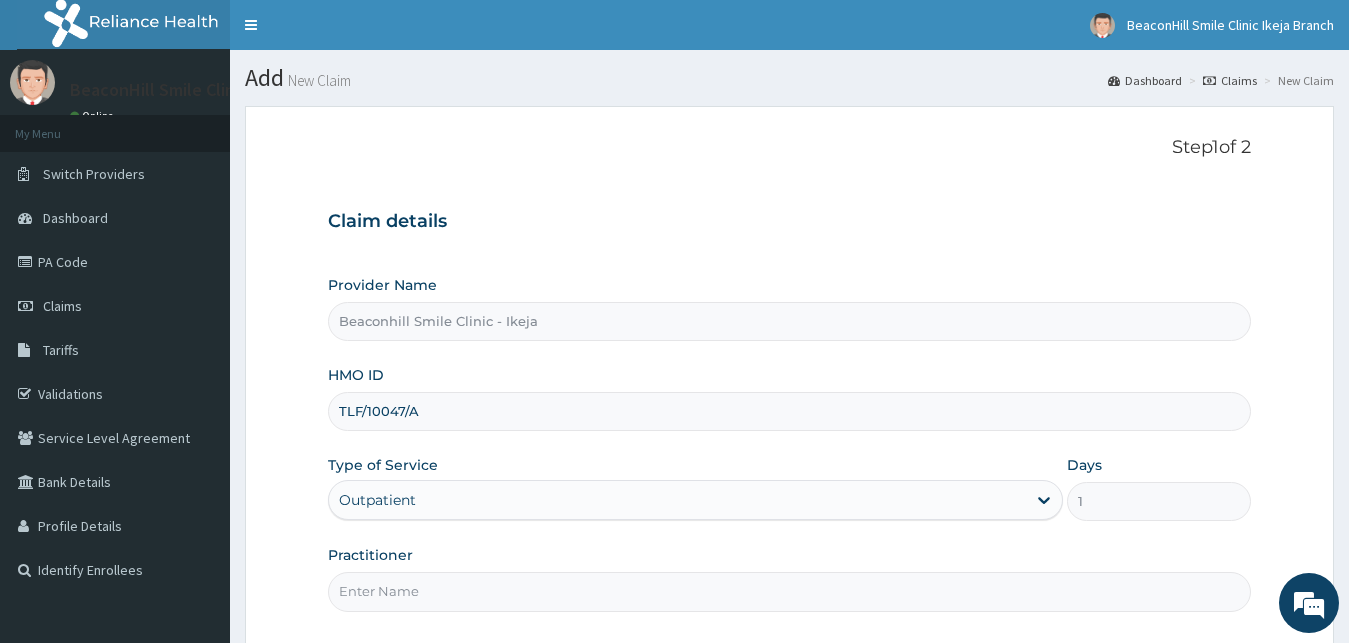 click on "Practitioner" at bounding box center (790, 591) 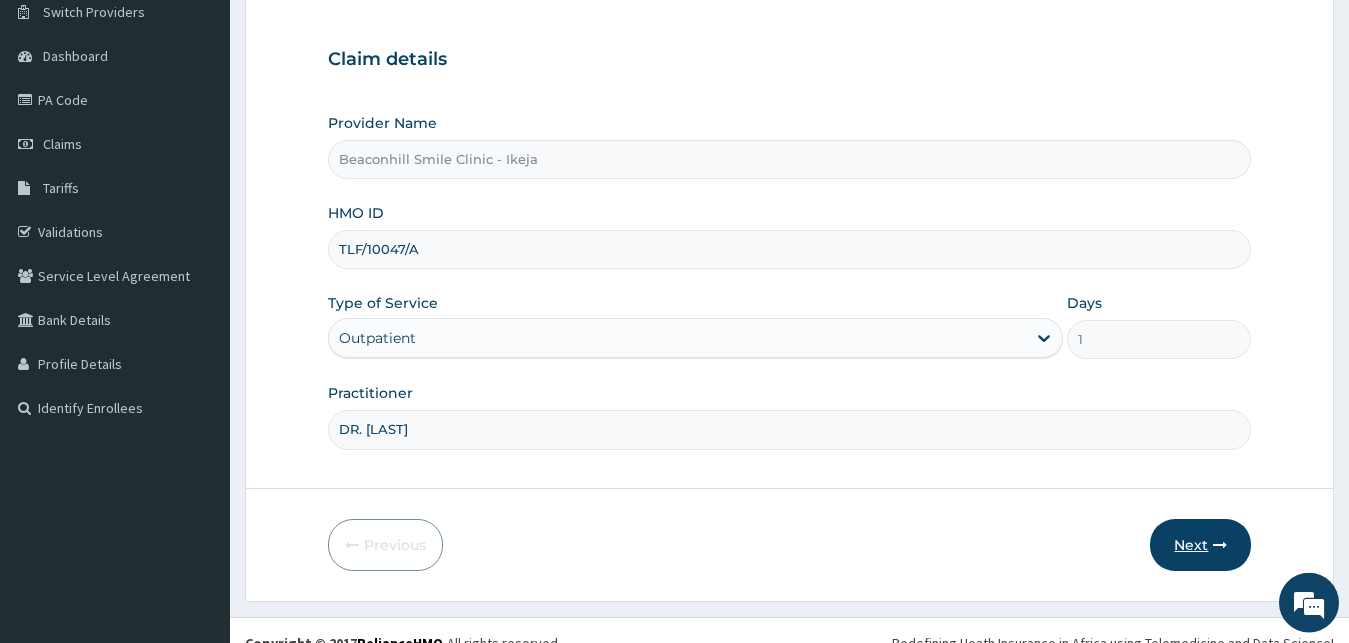 scroll, scrollTop: 187, scrollLeft: 0, axis: vertical 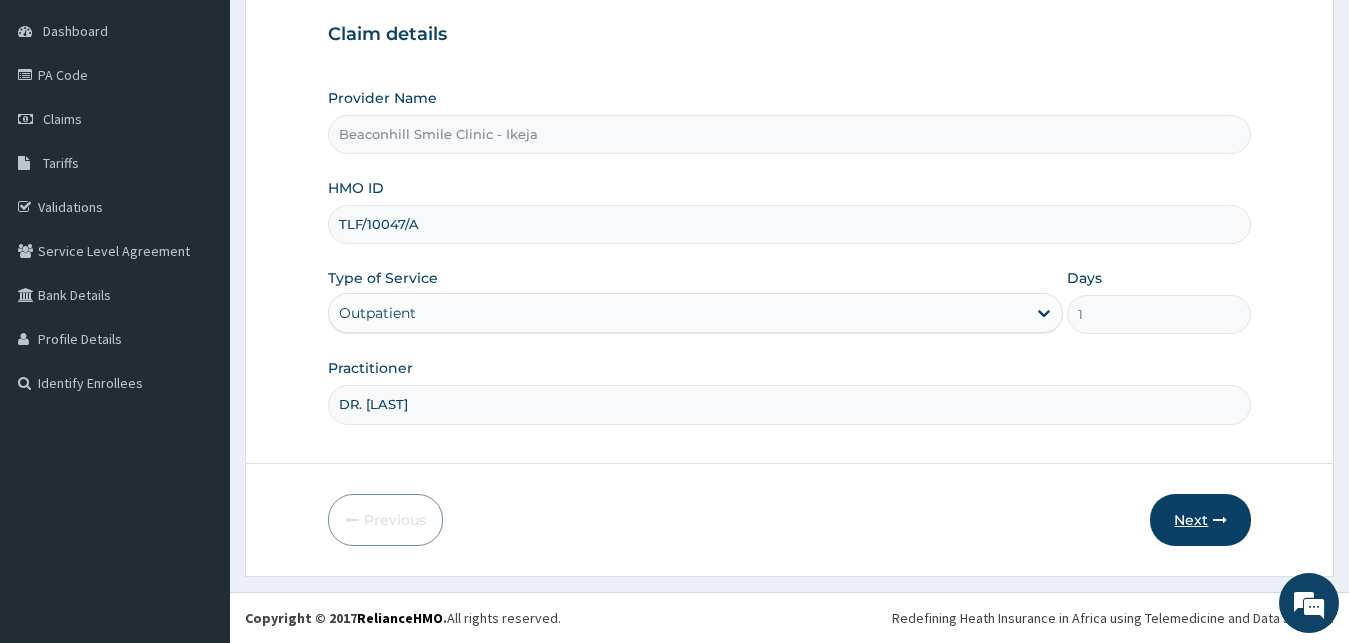 type on "DR. [LAST]" 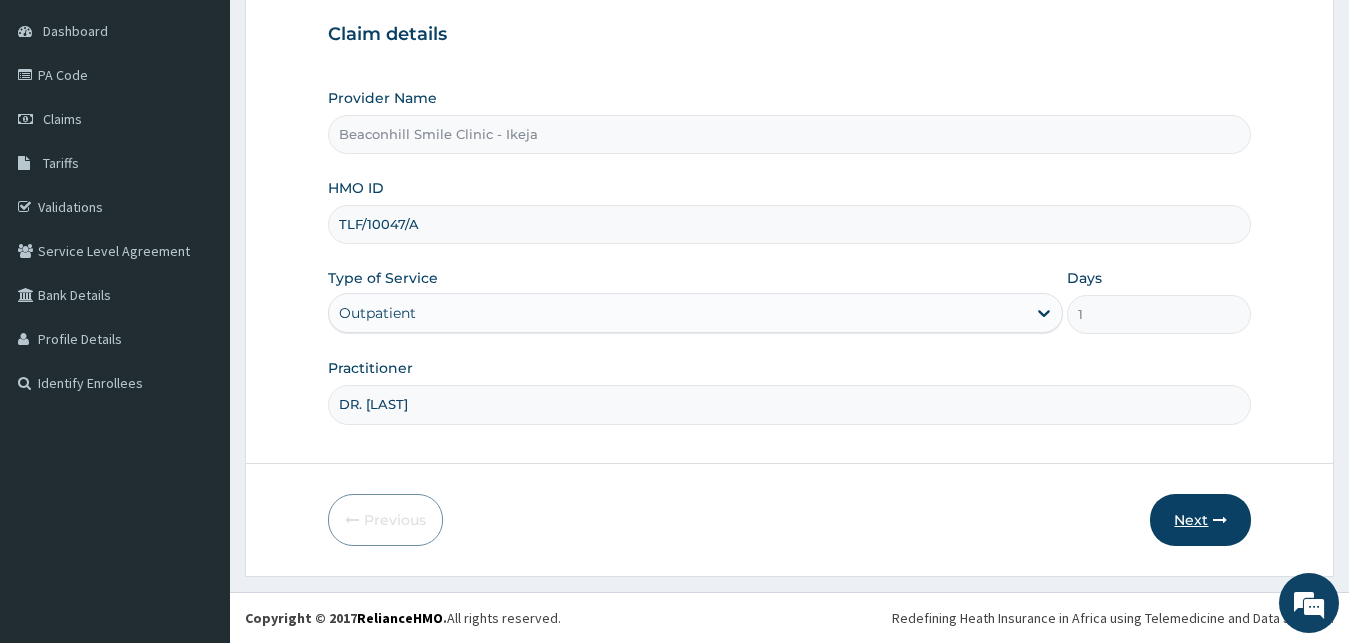 click on "Next" at bounding box center (1200, 520) 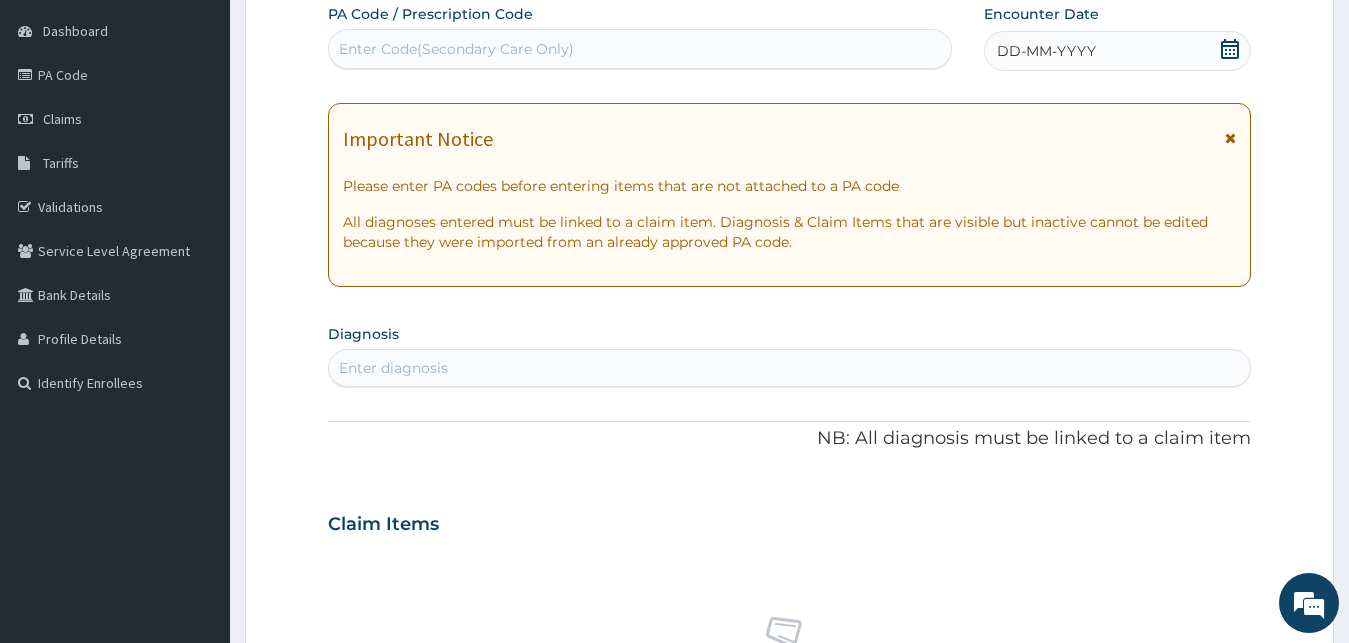 click on "Enter Code(Secondary Care Only)" at bounding box center (456, 49) 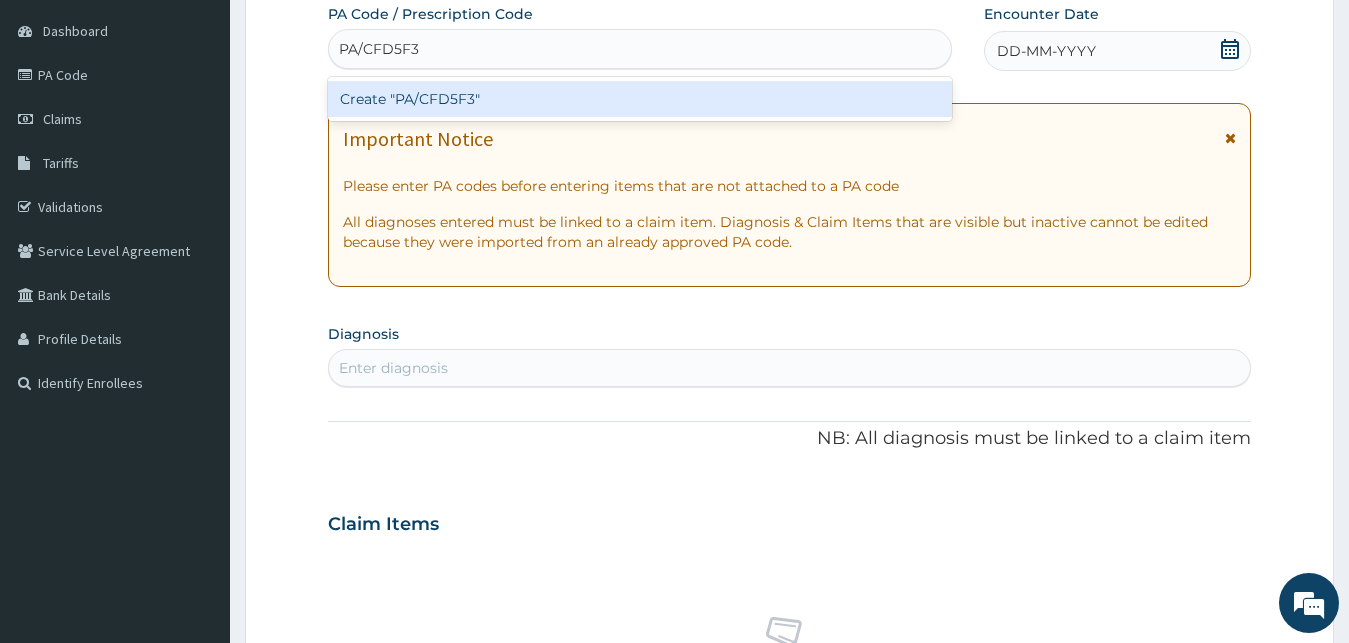 click on "Create "PA/CFD5F3"" at bounding box center (640, 99) 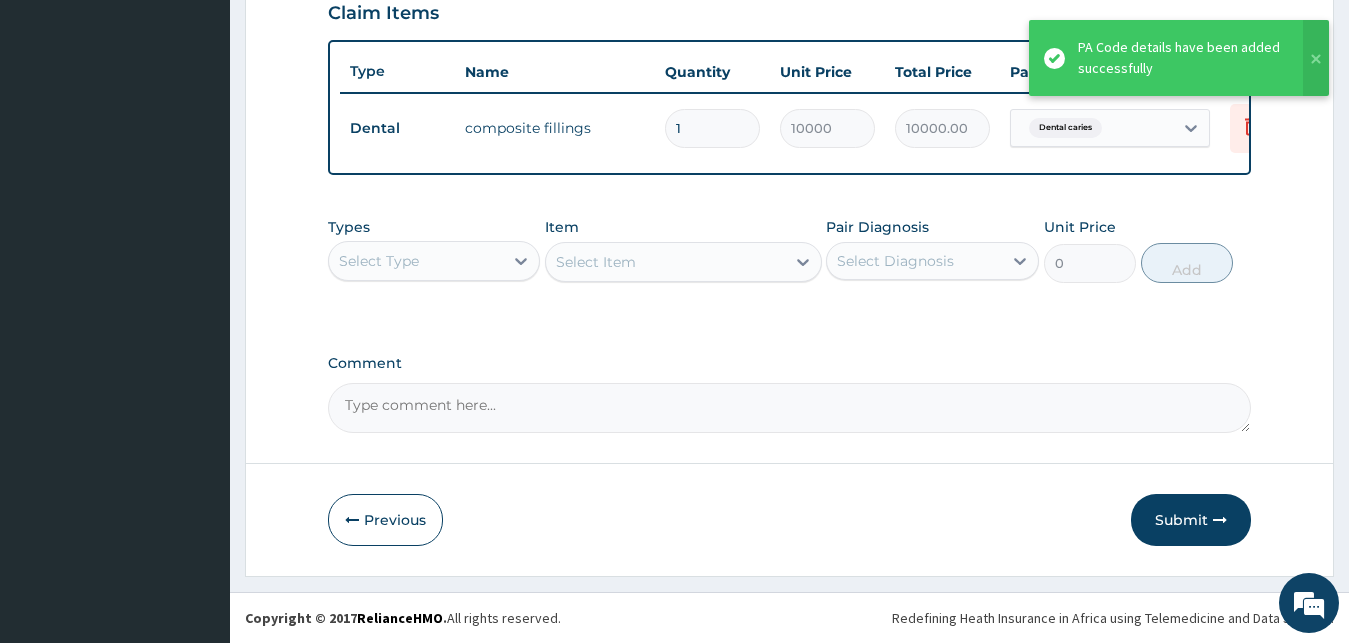 scroll, scrollTop: 721, scrollLeft: 0, axis: vertical 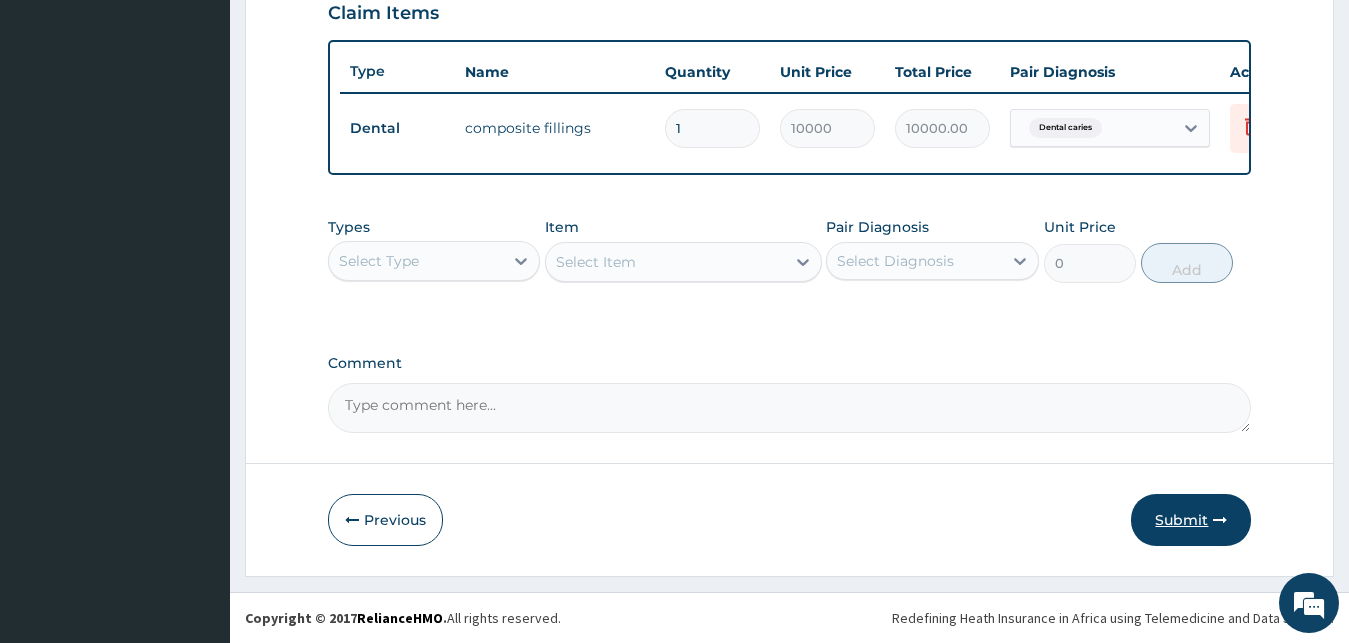 click on "Submit" at bounding box center [1191, 520] 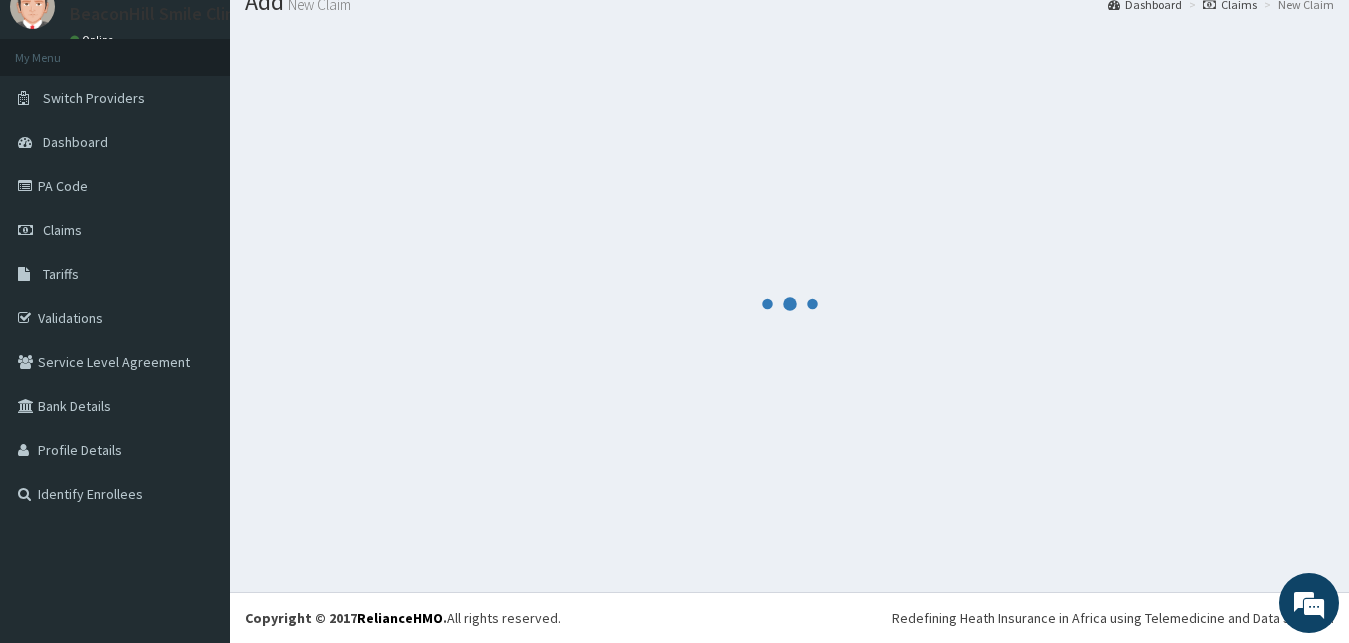 scroll, scrollTop: 76, scrollLeft: 0, axis: vertical 